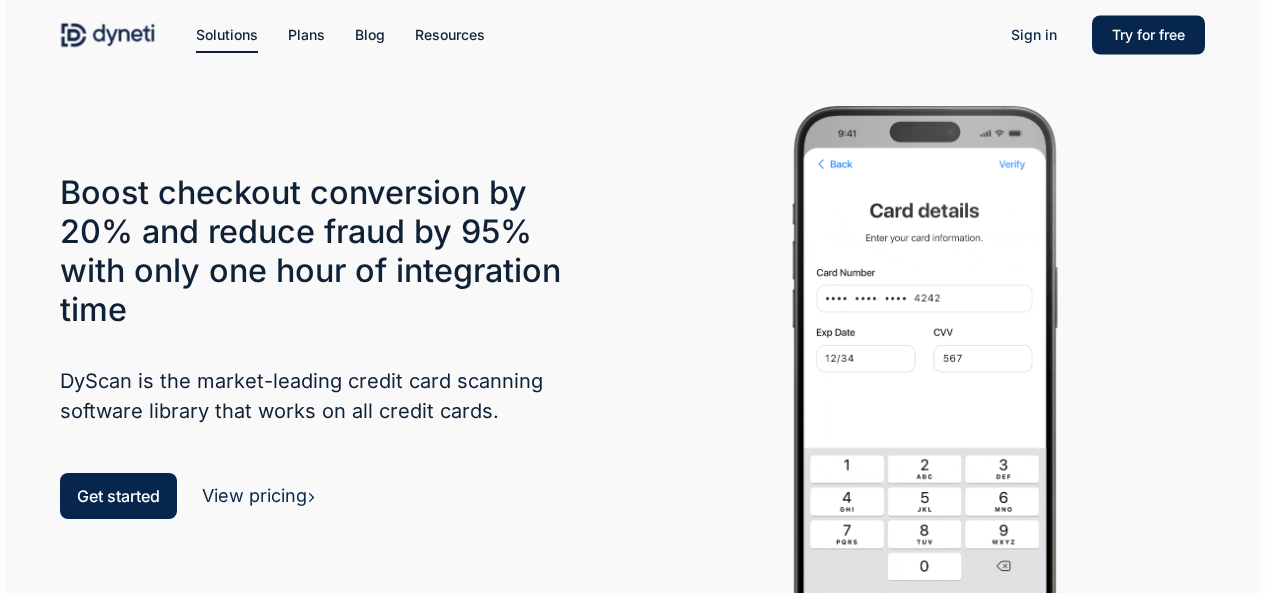 scroll, scrollTop: 0, scrollLeft: 0, axis: both 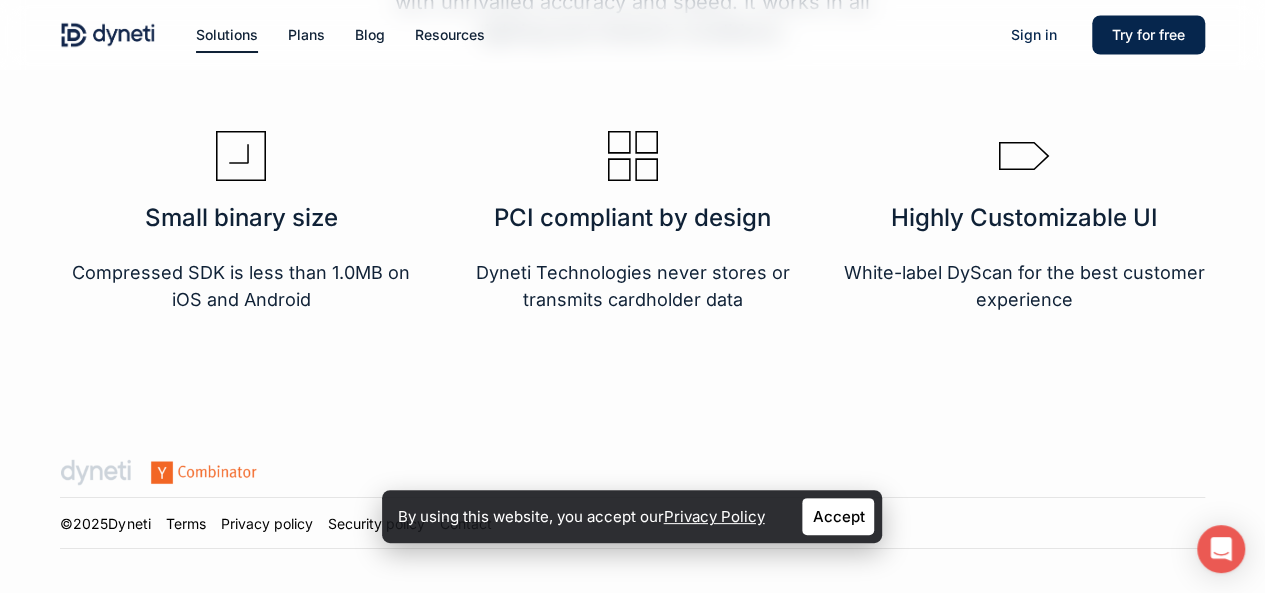 drag, startPoint x: 1279, startPoint y: 74, endPoint x: 1246, endPoint y: 632, distance: 558.975 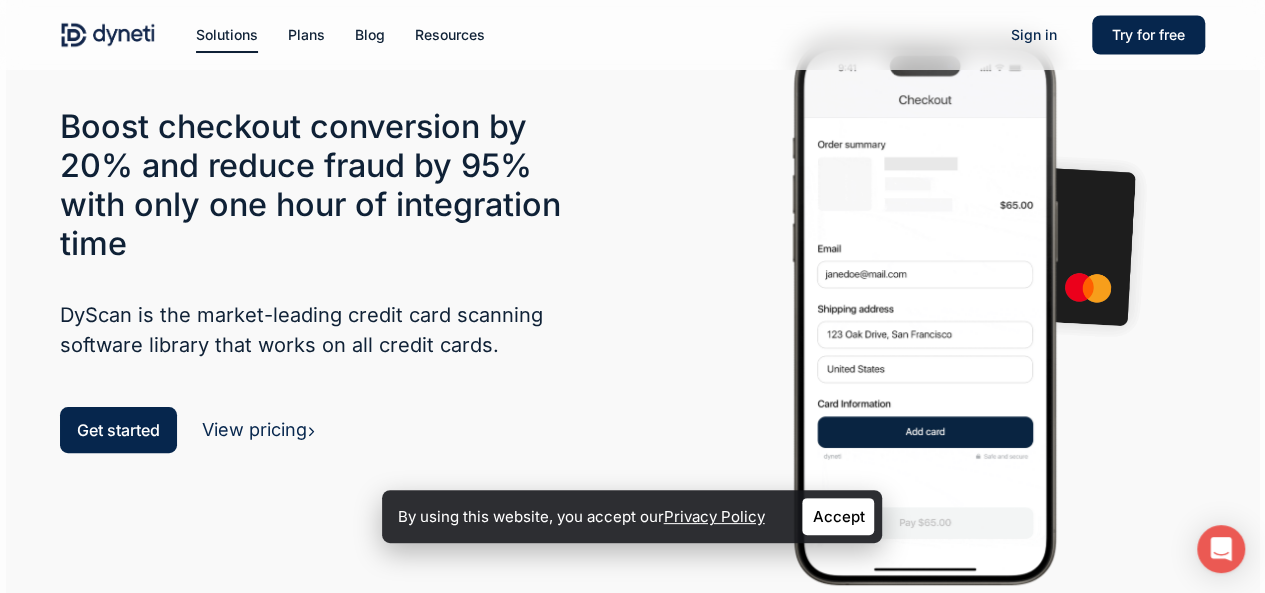 scroll, scrollTop: 0, scrollLeft: 0, axis: both 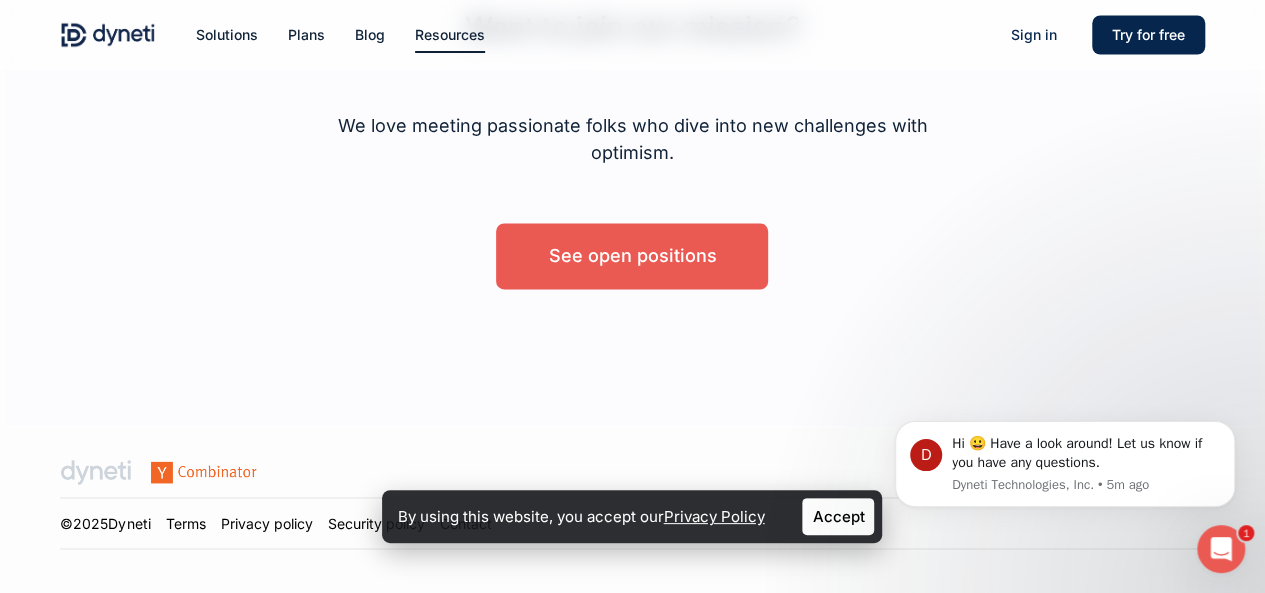 click on "See open positions" at bounding box center (632, 256) 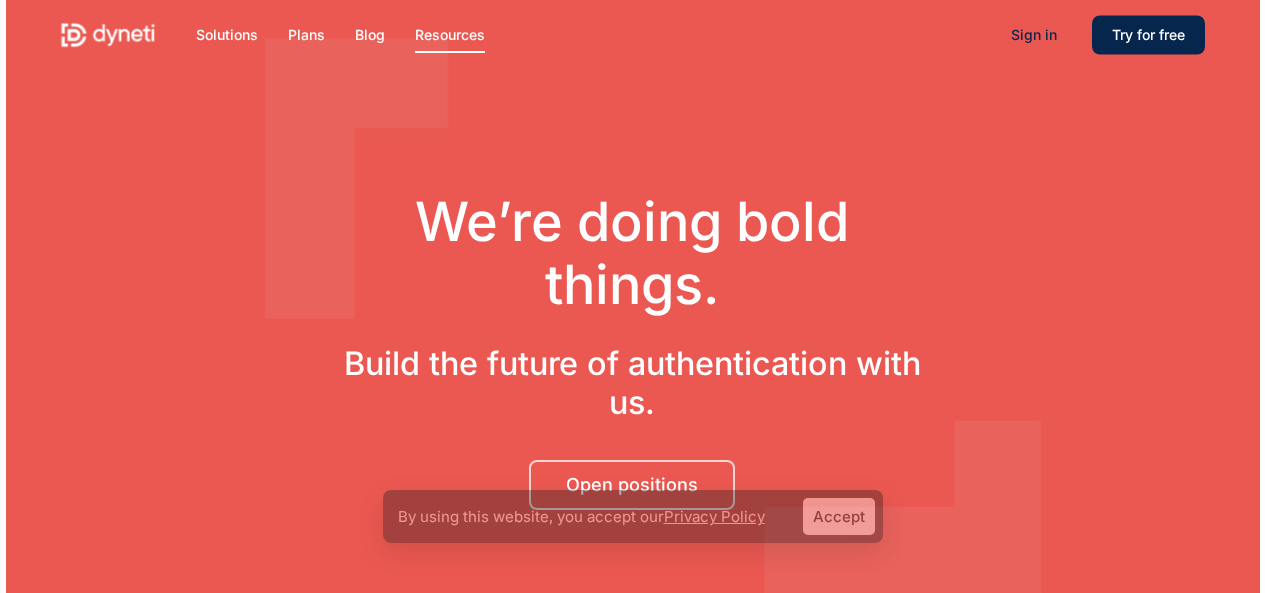 scroll, scrollTop: 0, scrollLeft: 0, axis: both 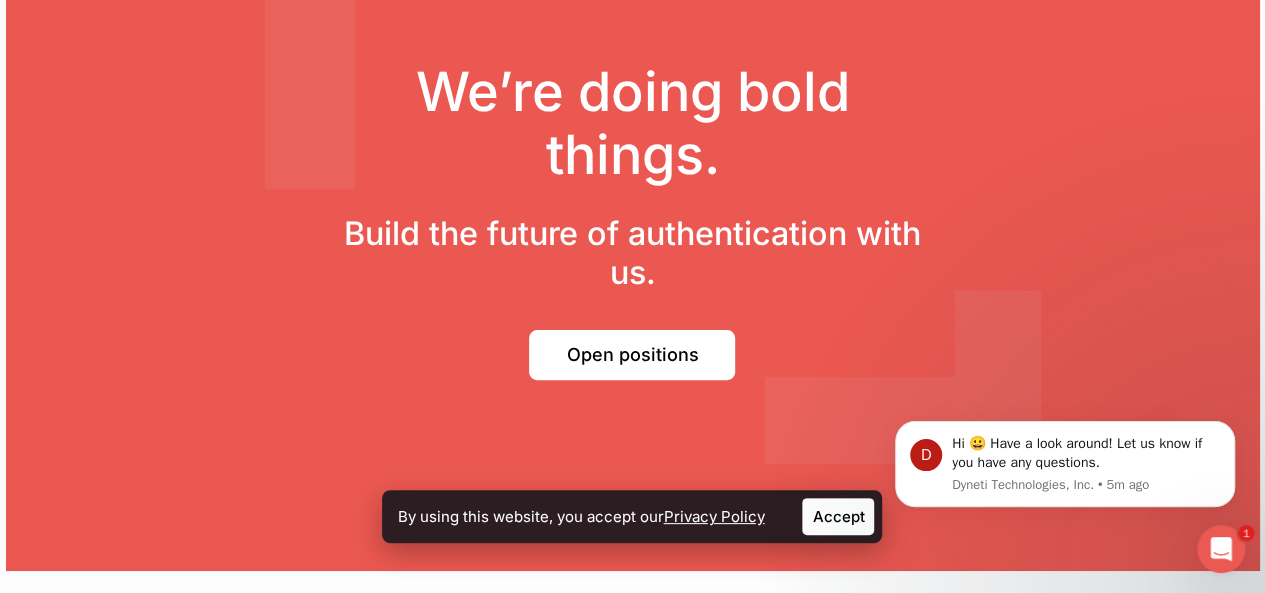 click on "Open positions" at bounding box center [632, 355] 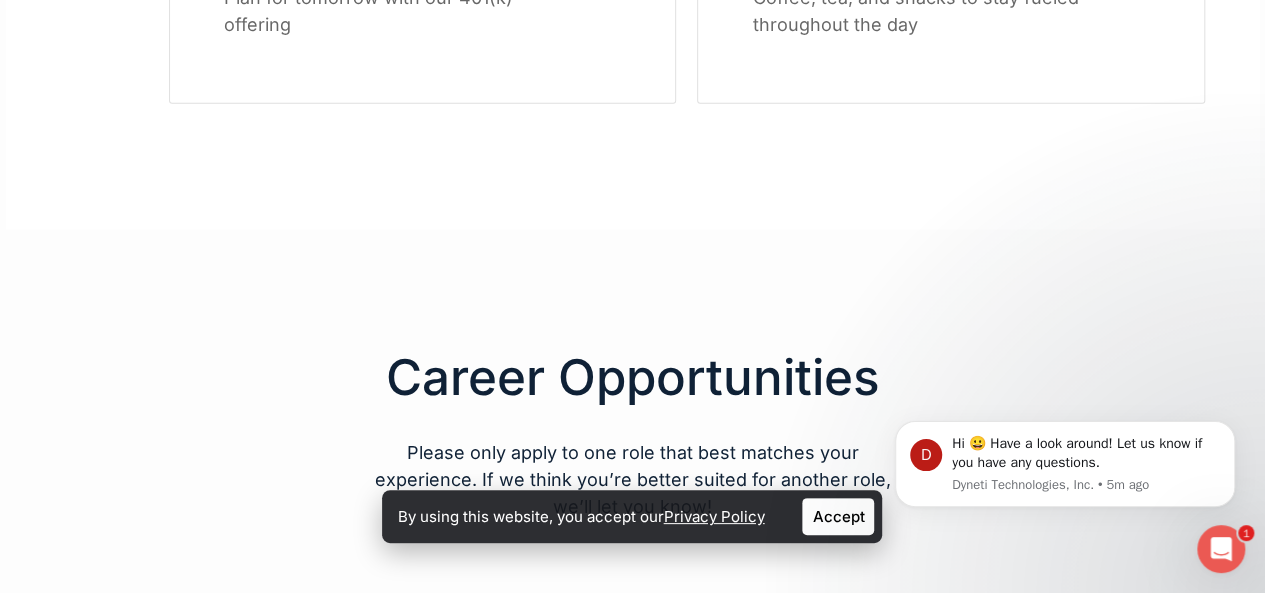 scroll, scrollTop: 3191, scrollLeft: 0, axis: vertical 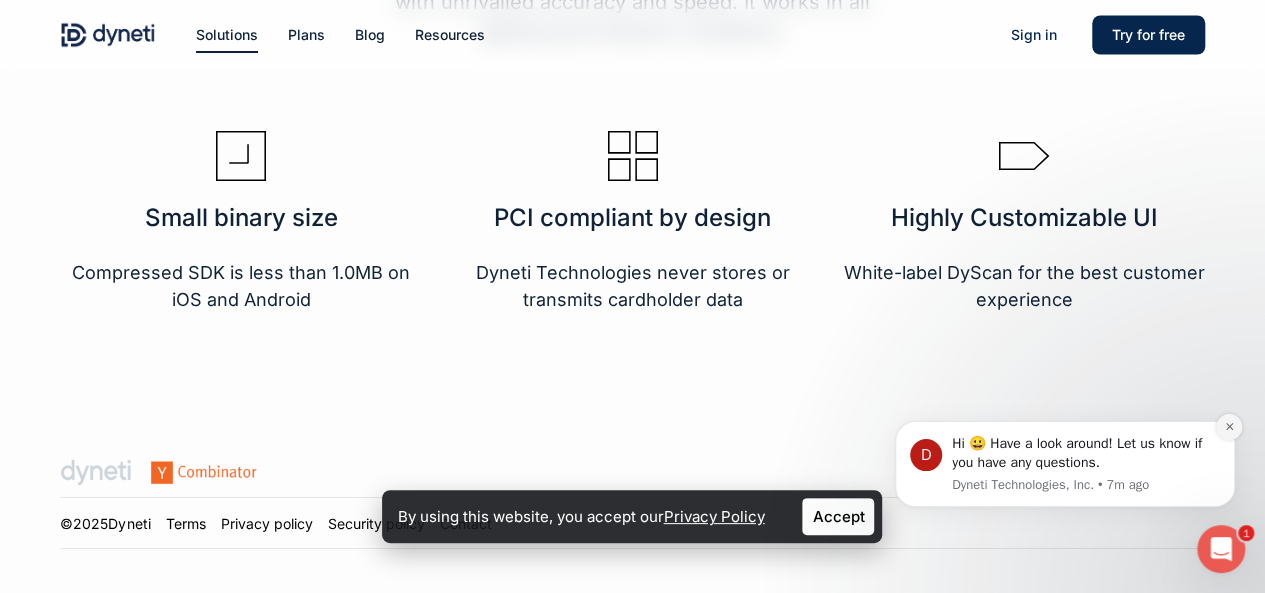 click 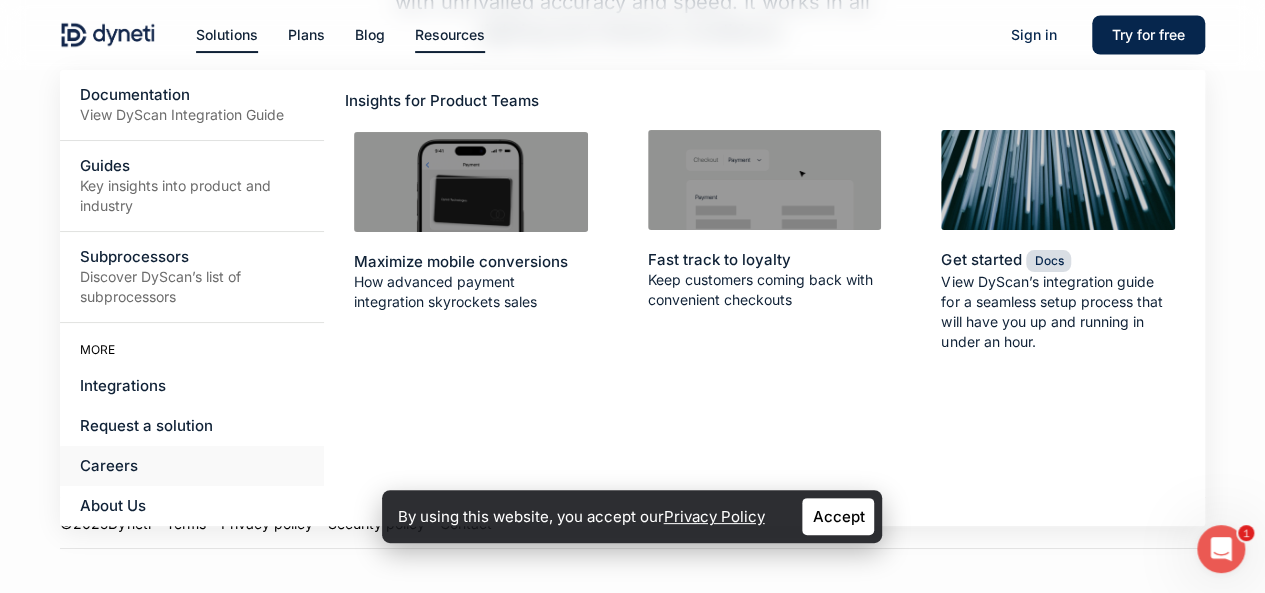 click on "Careers" at bounding box center (109, 465) 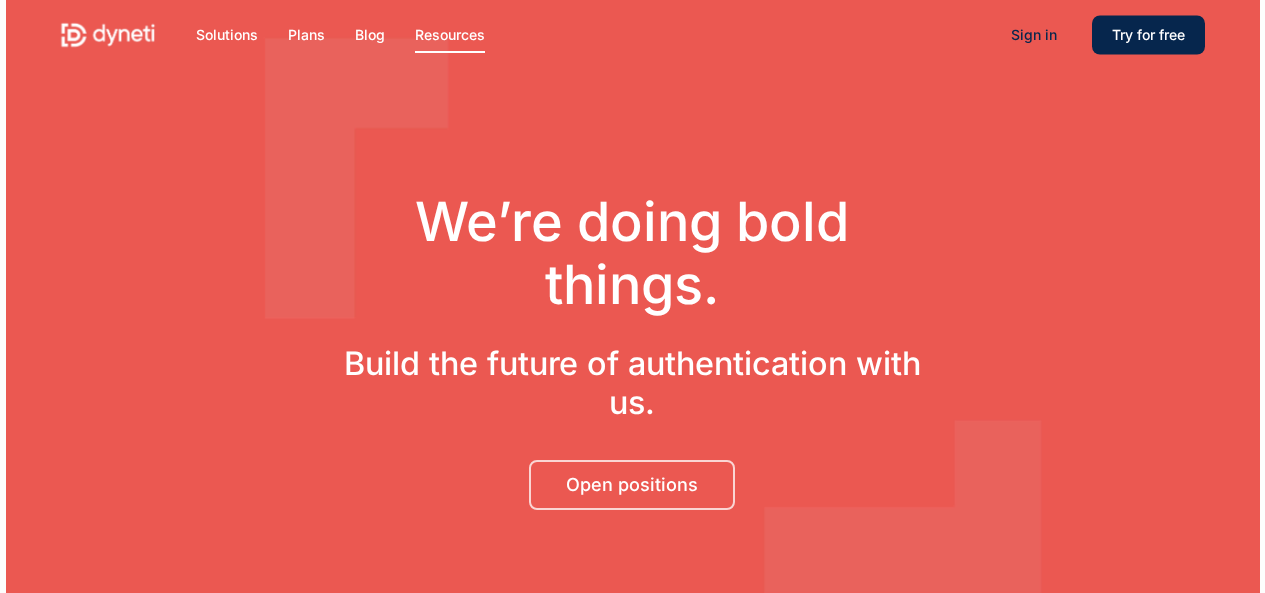 scroll, scrollTop: 0, scrollLeft: 0, axis: both 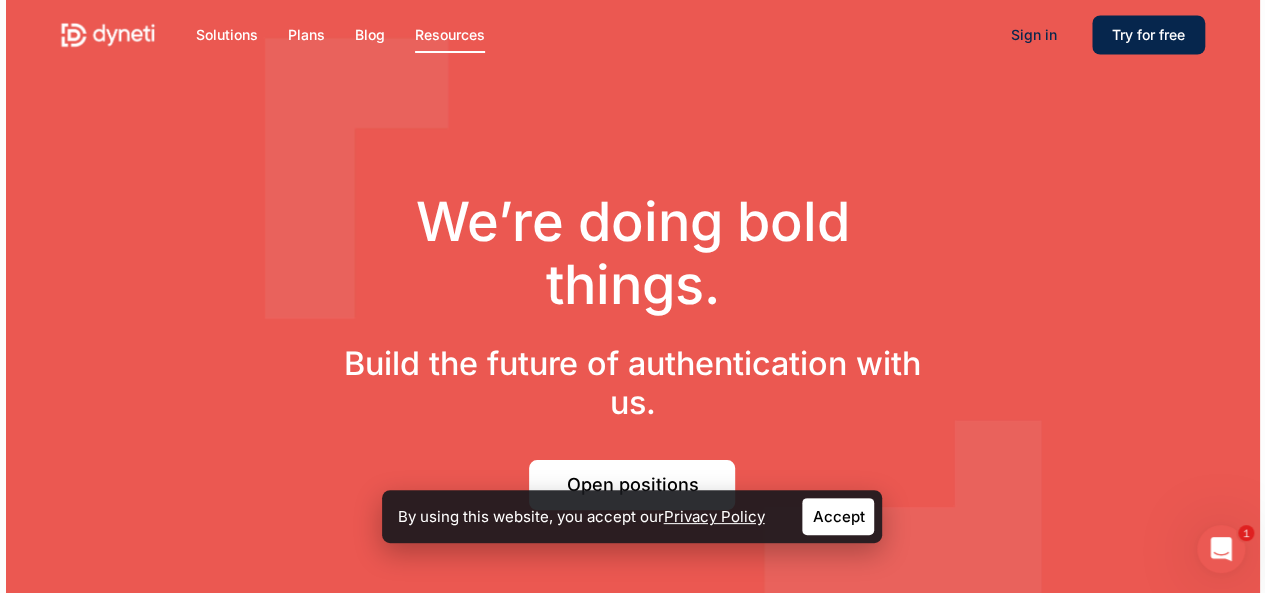 click on "Open positions" at bounding box center (632, 485) 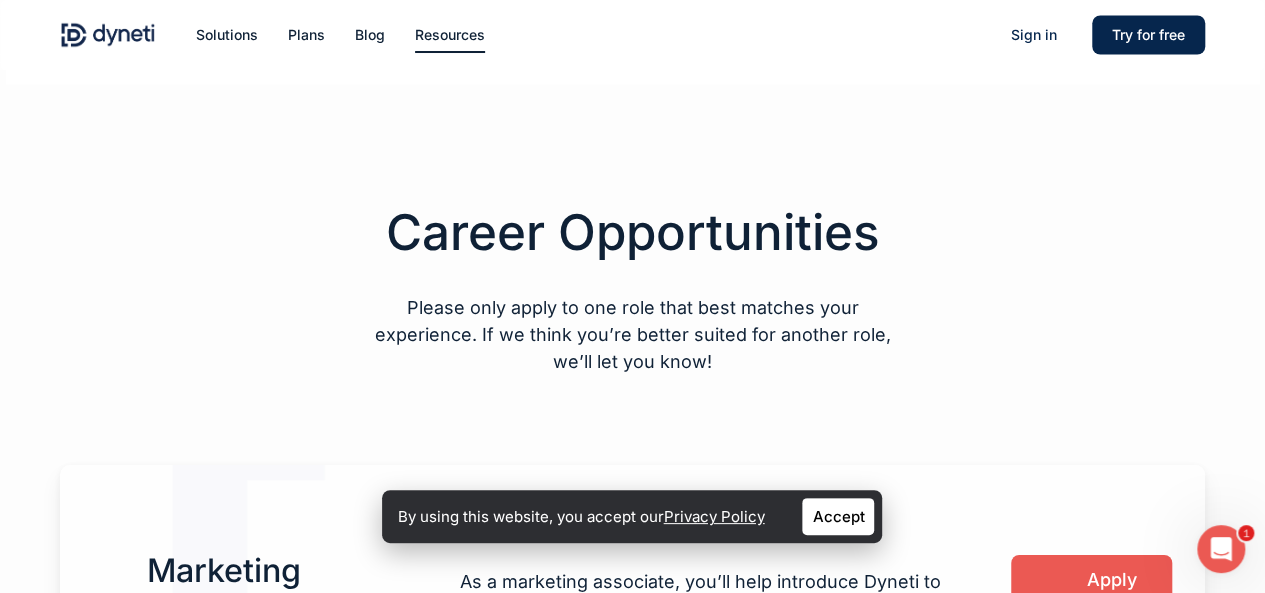 scroll, scrollTop: 3191, scrollLeft: 0, axis: vertical 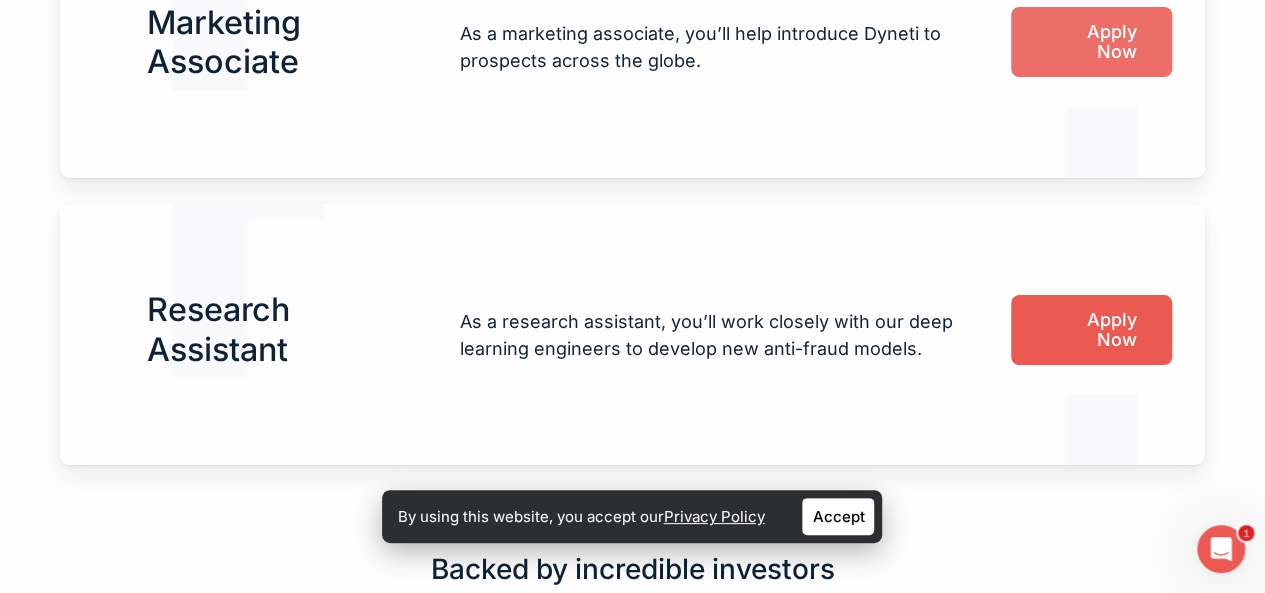 click on "Apply Now" at bounding box center (1092, 42) 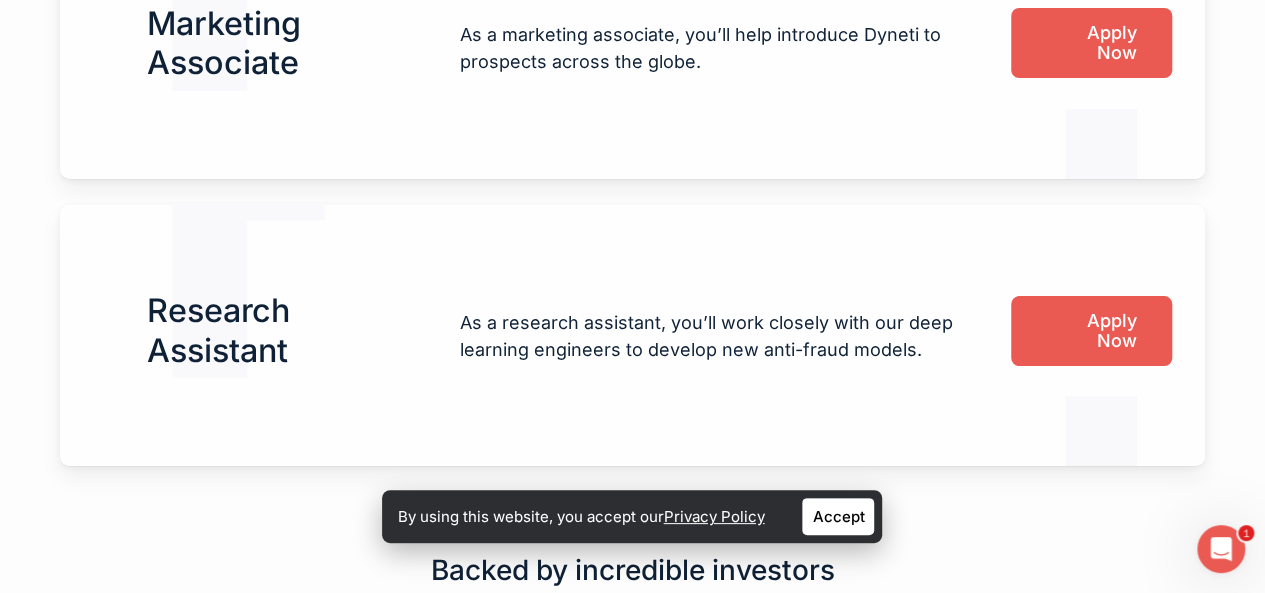 scroll, scrollTop: 3732, scrollLeft: 0, axis: vertical 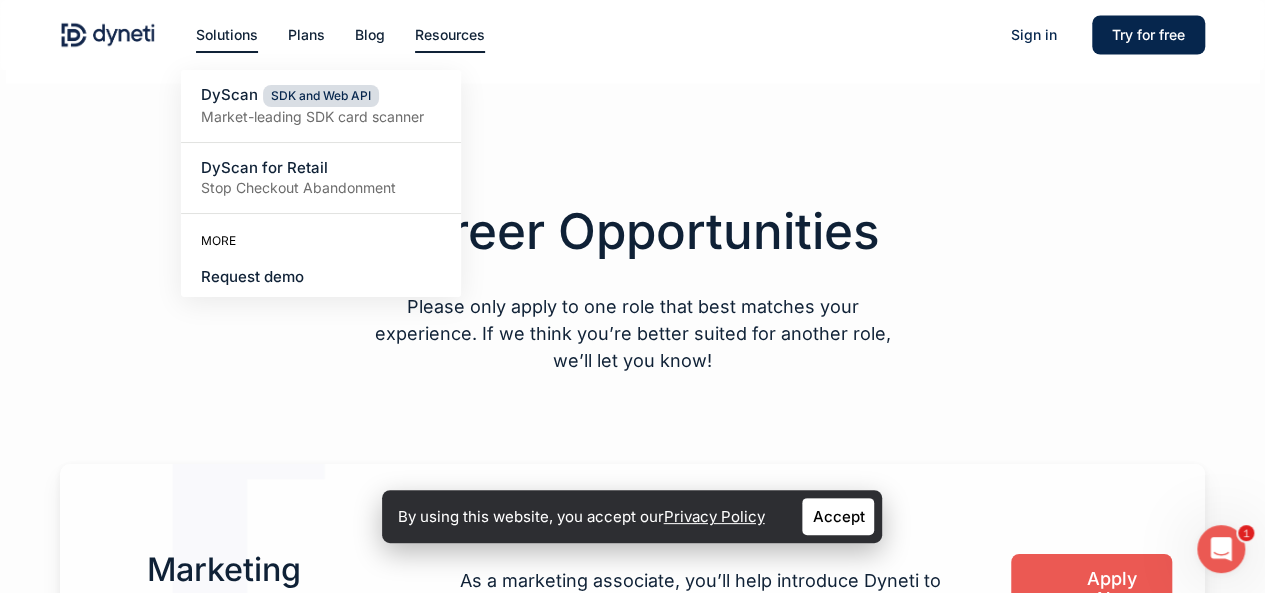click on "Solutions" at bounding box center [227, 35] 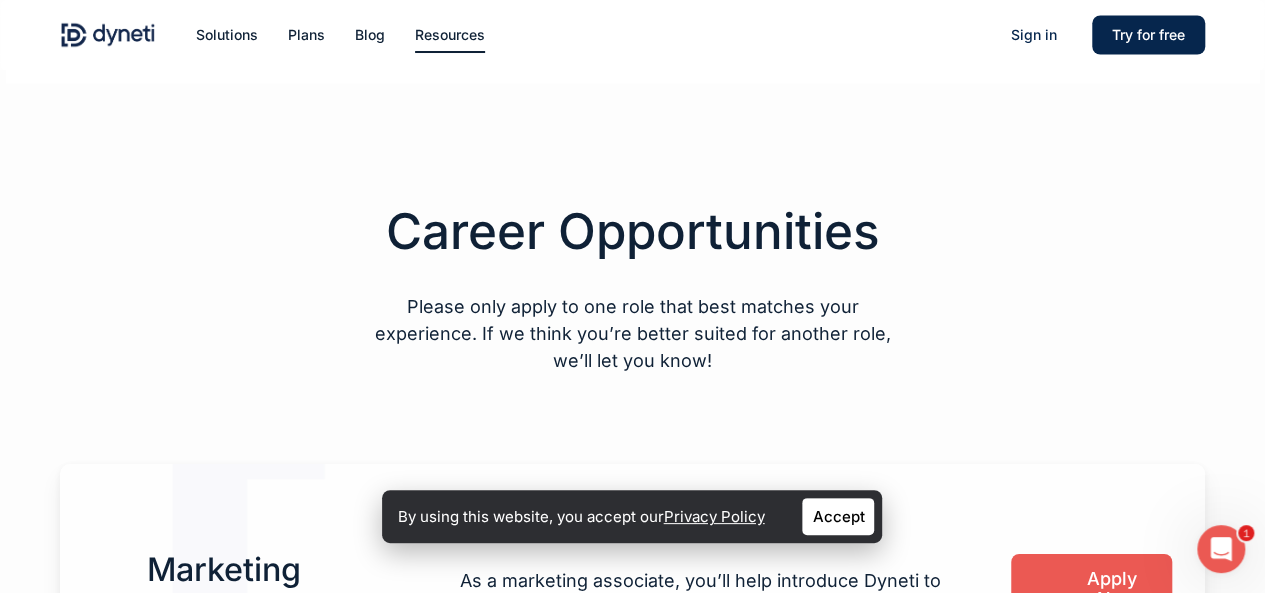click at bounding box center (108, 35) 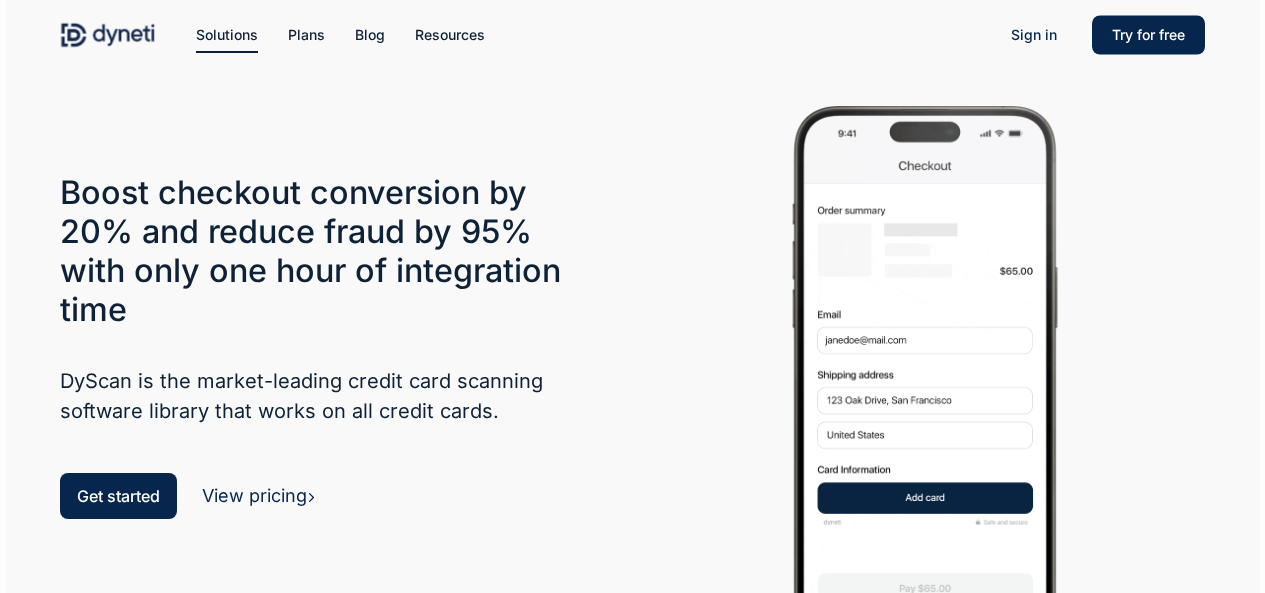 scroll, scrollTop: 0, scrollLeft: 0, axis: both 